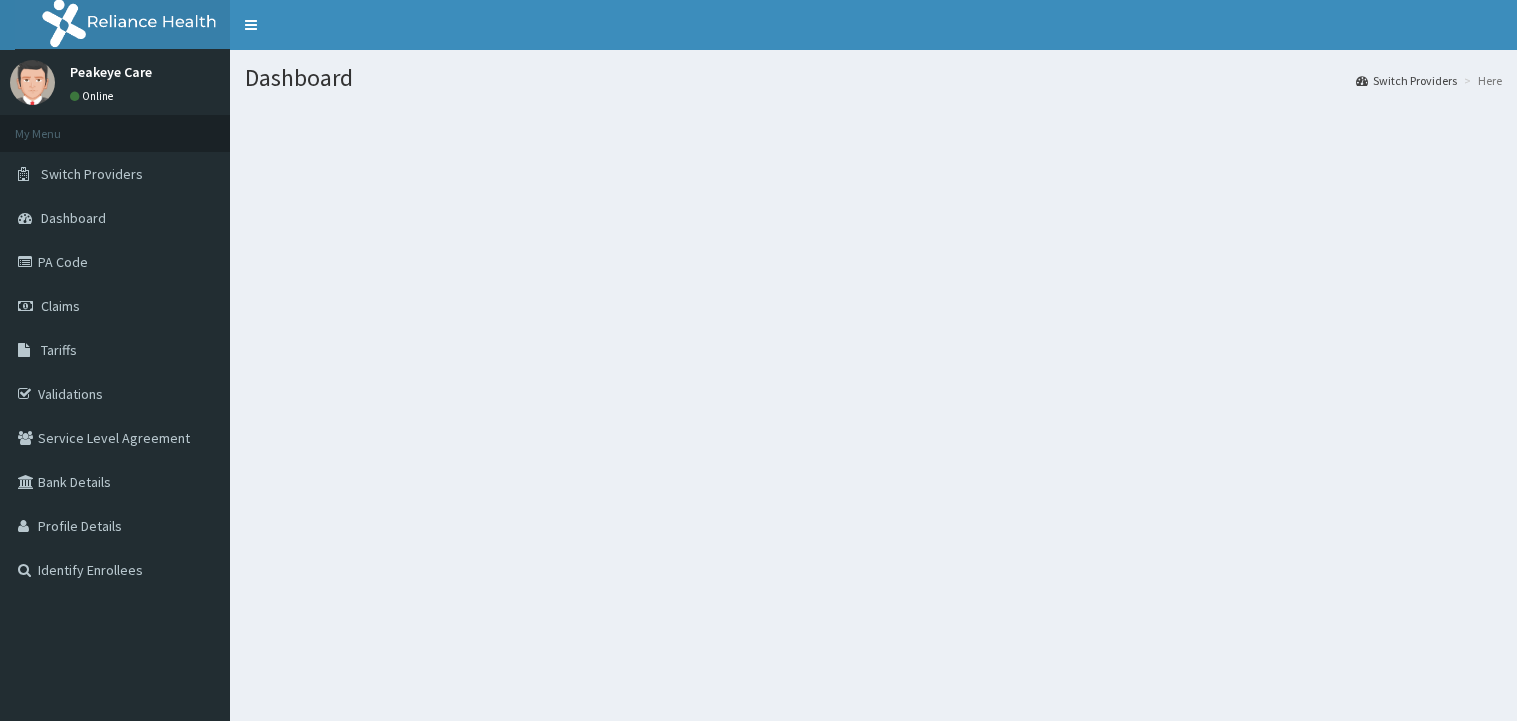 scroll, scrollTop: 0, scrollLeft: 0, axis: both 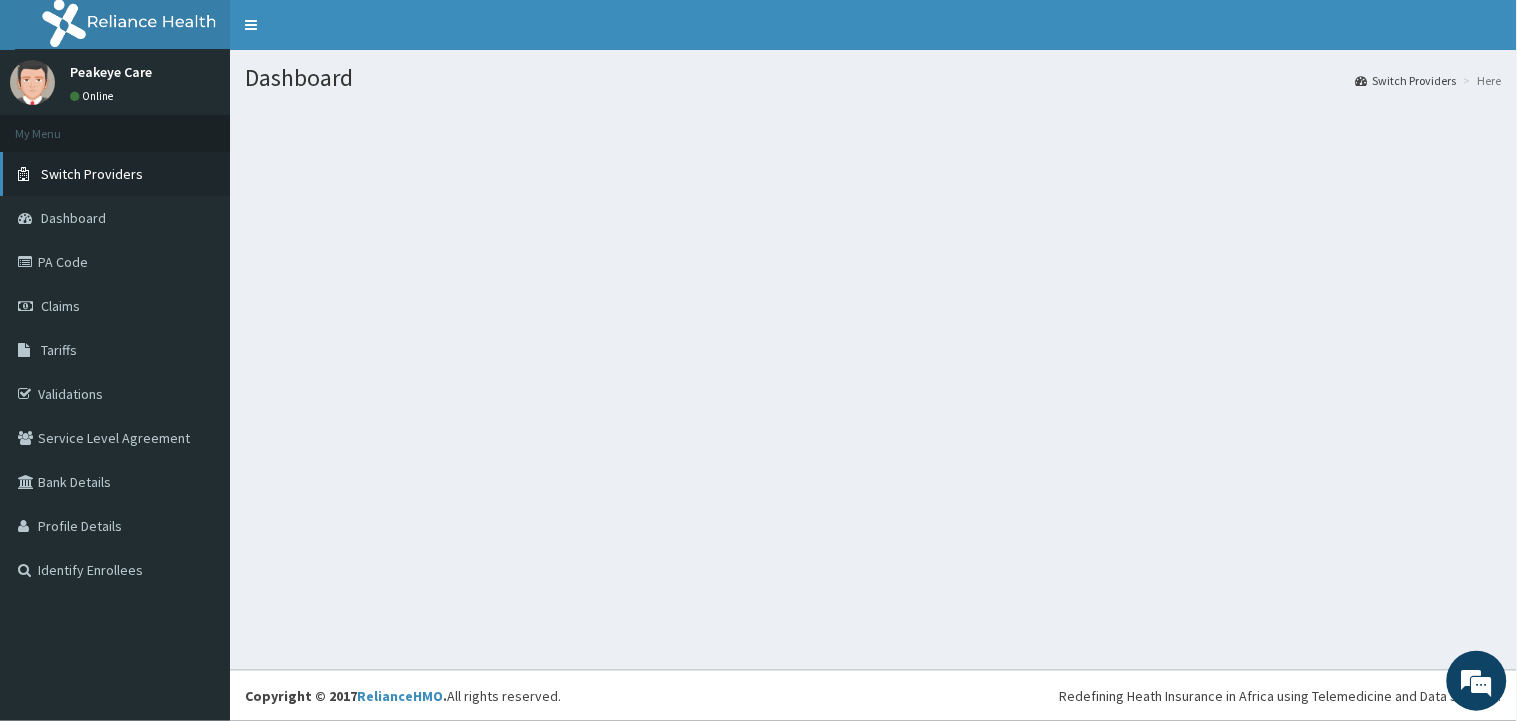click on "Switch Providers" at bounding box center (92, 174) 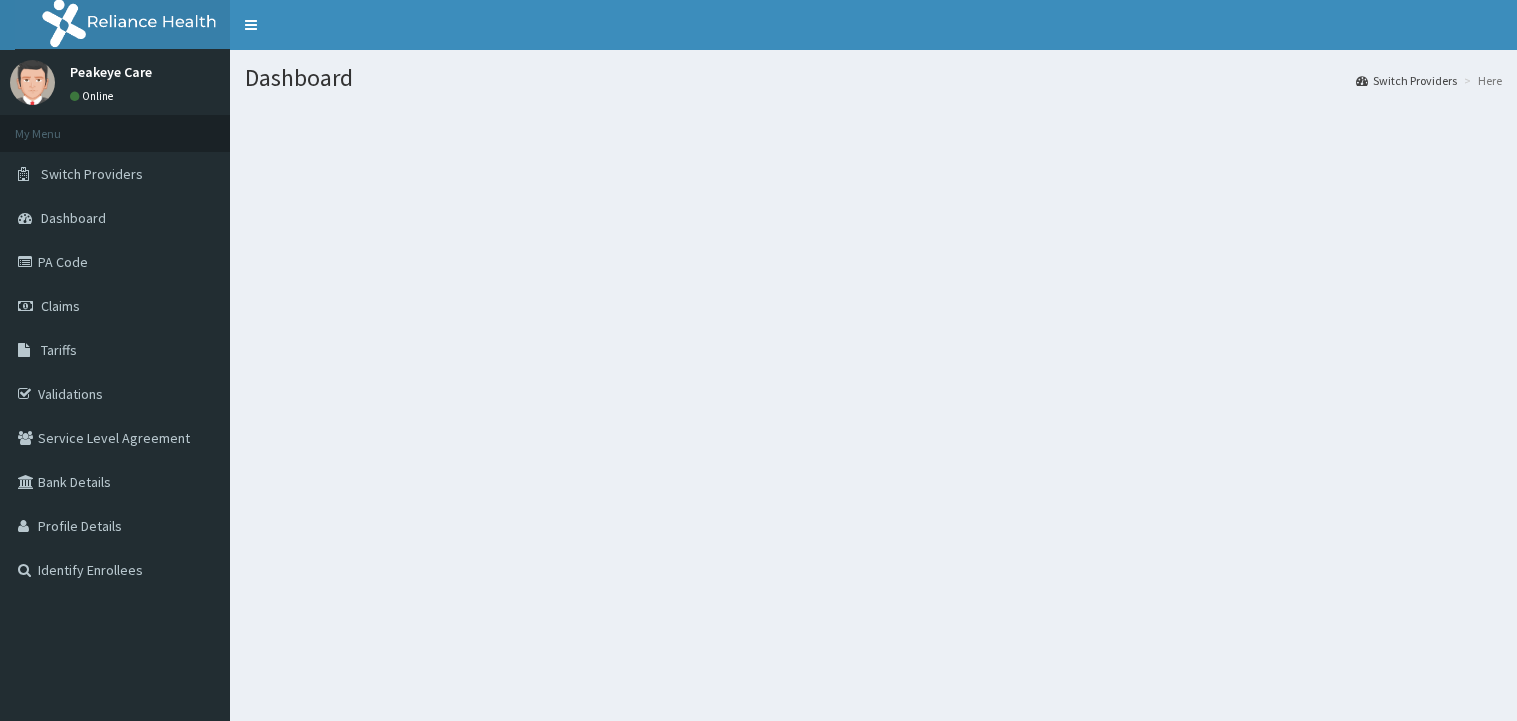 scroll, scrollTop: 0, scrollLeft: 0, axis: both 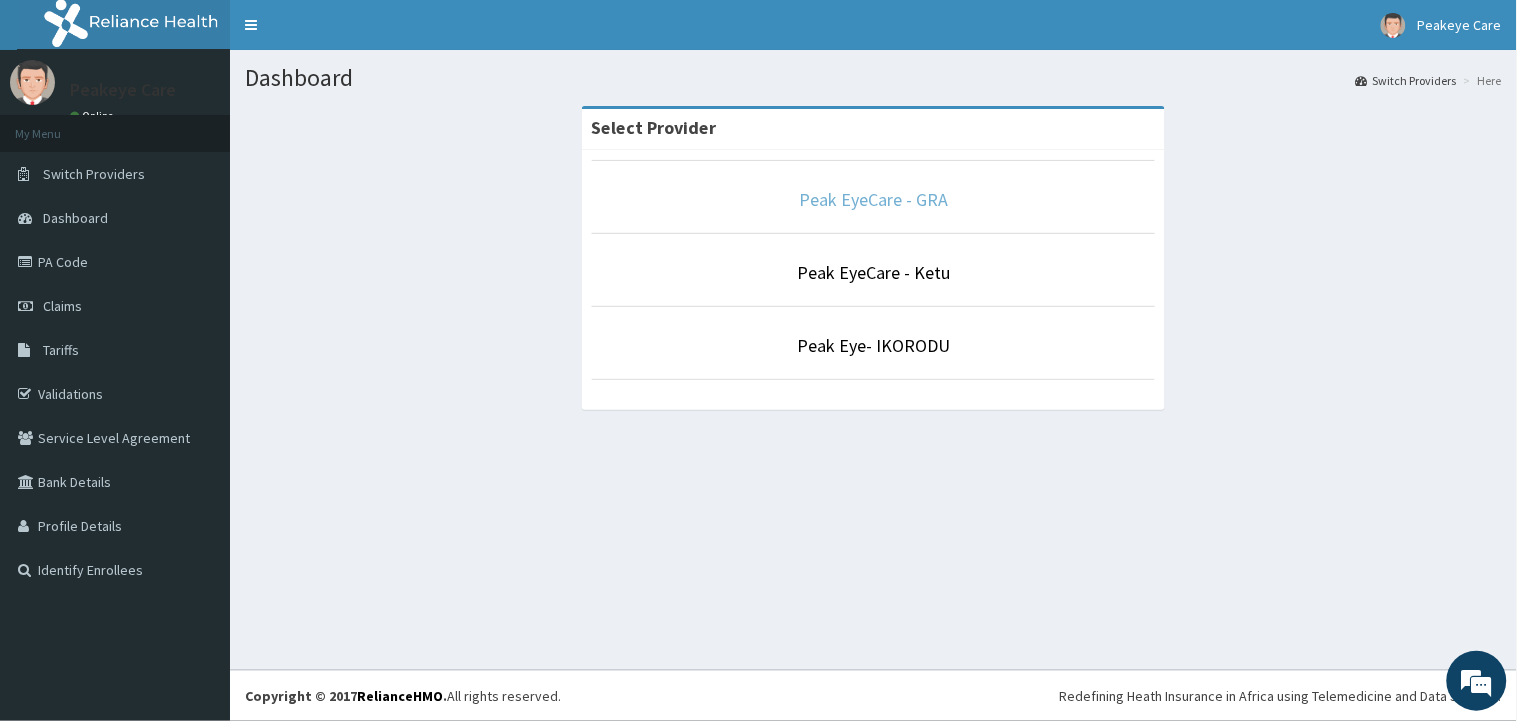 click on "Peak EyeCare - GRA" at bounding box center [873, 199] 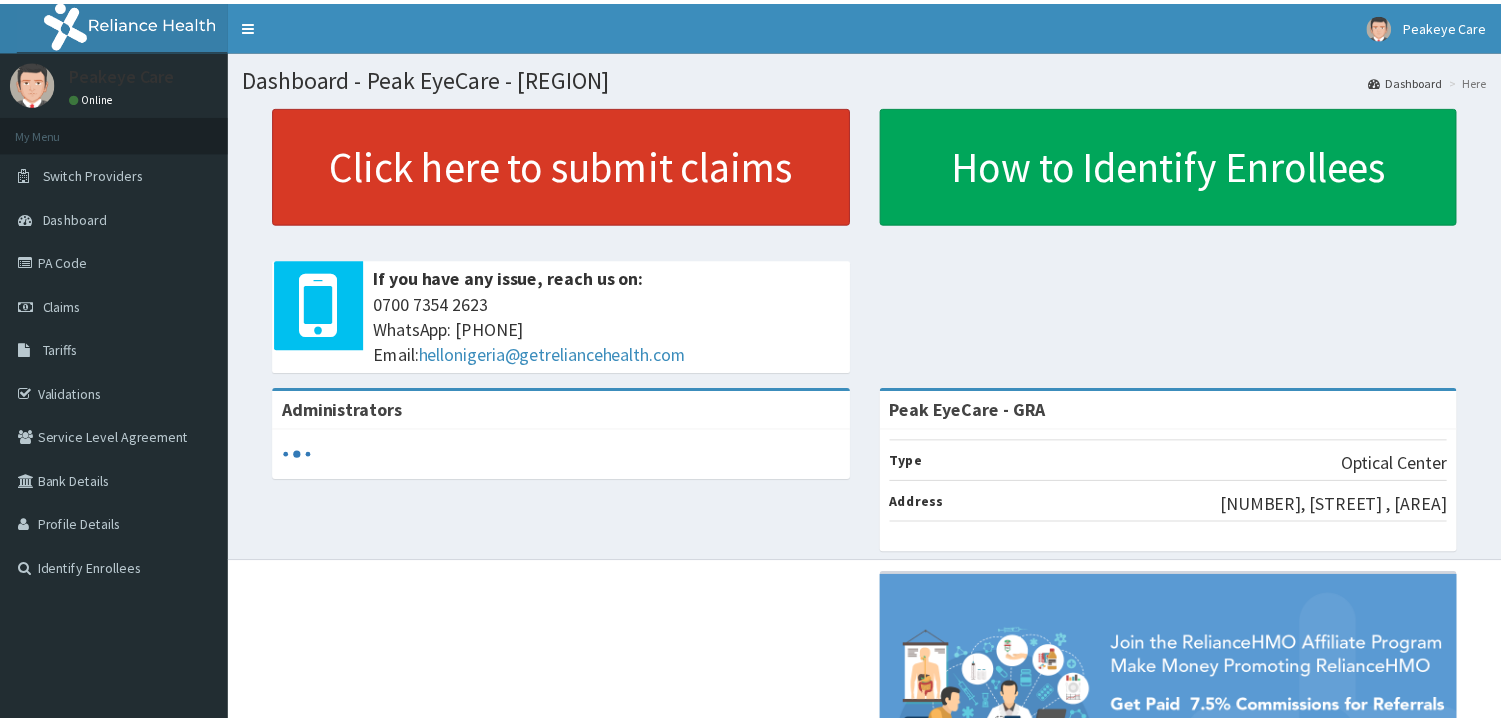 scroll, scrollTop: 0, scrollLeft: 0, axis: both 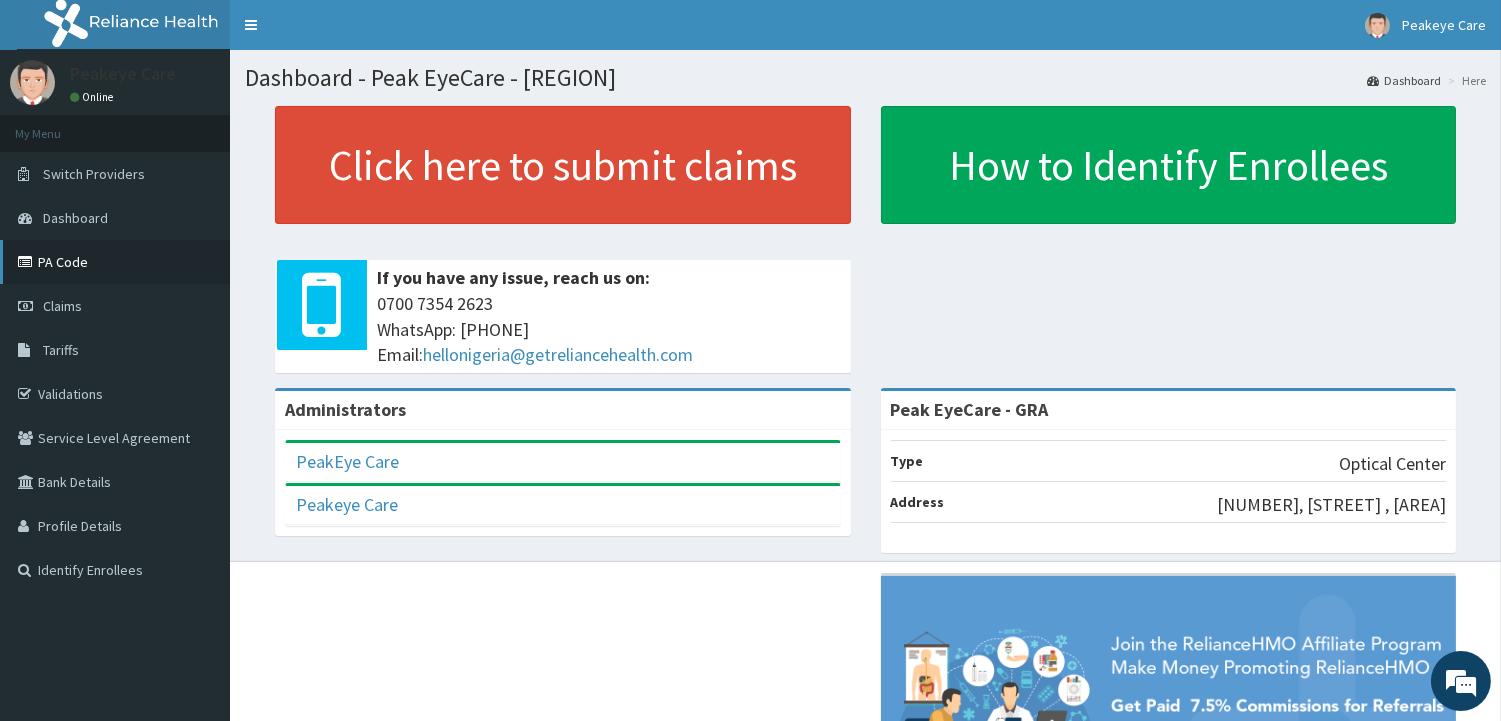 click on "PA Code" at bounding box center (115, 262) 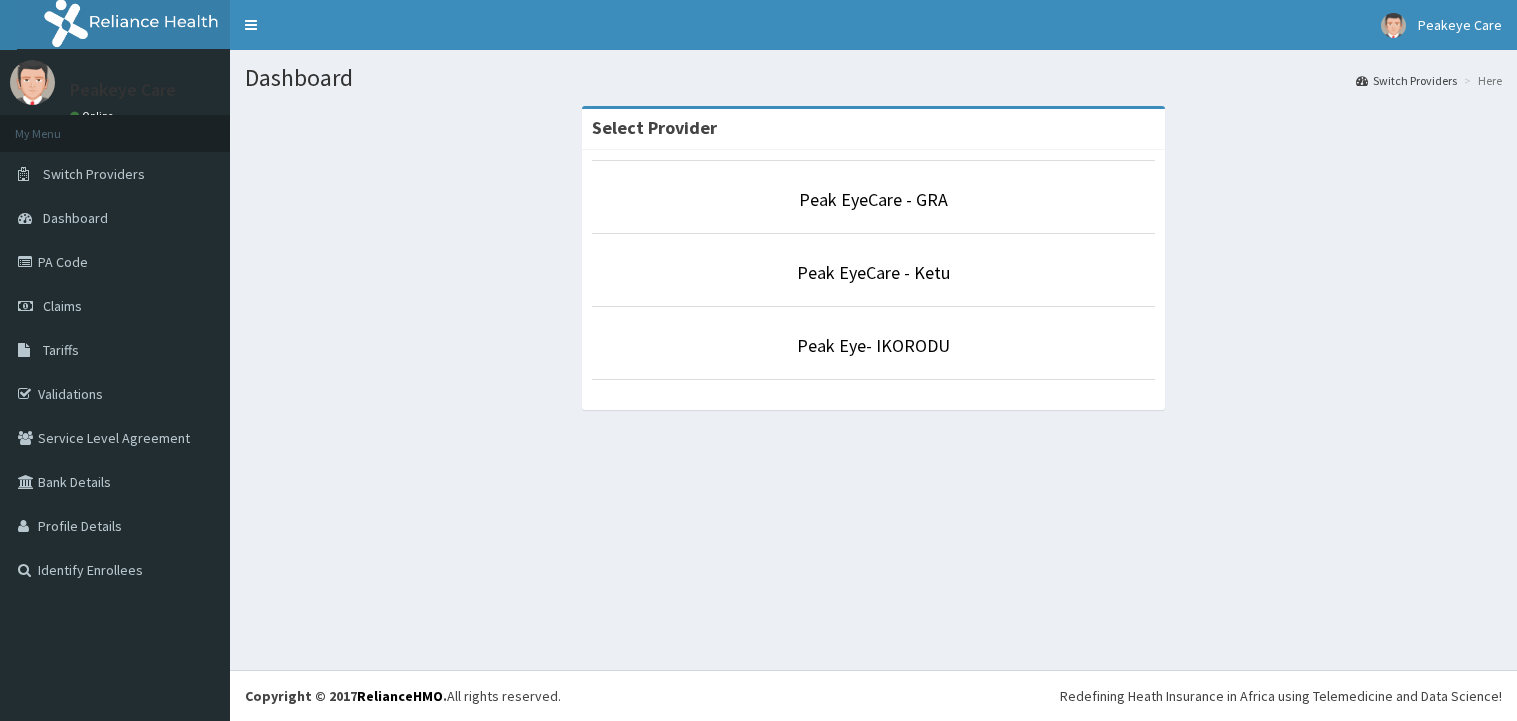 scroll, scrollTop: 0, scrollLeft: 0, axis: both 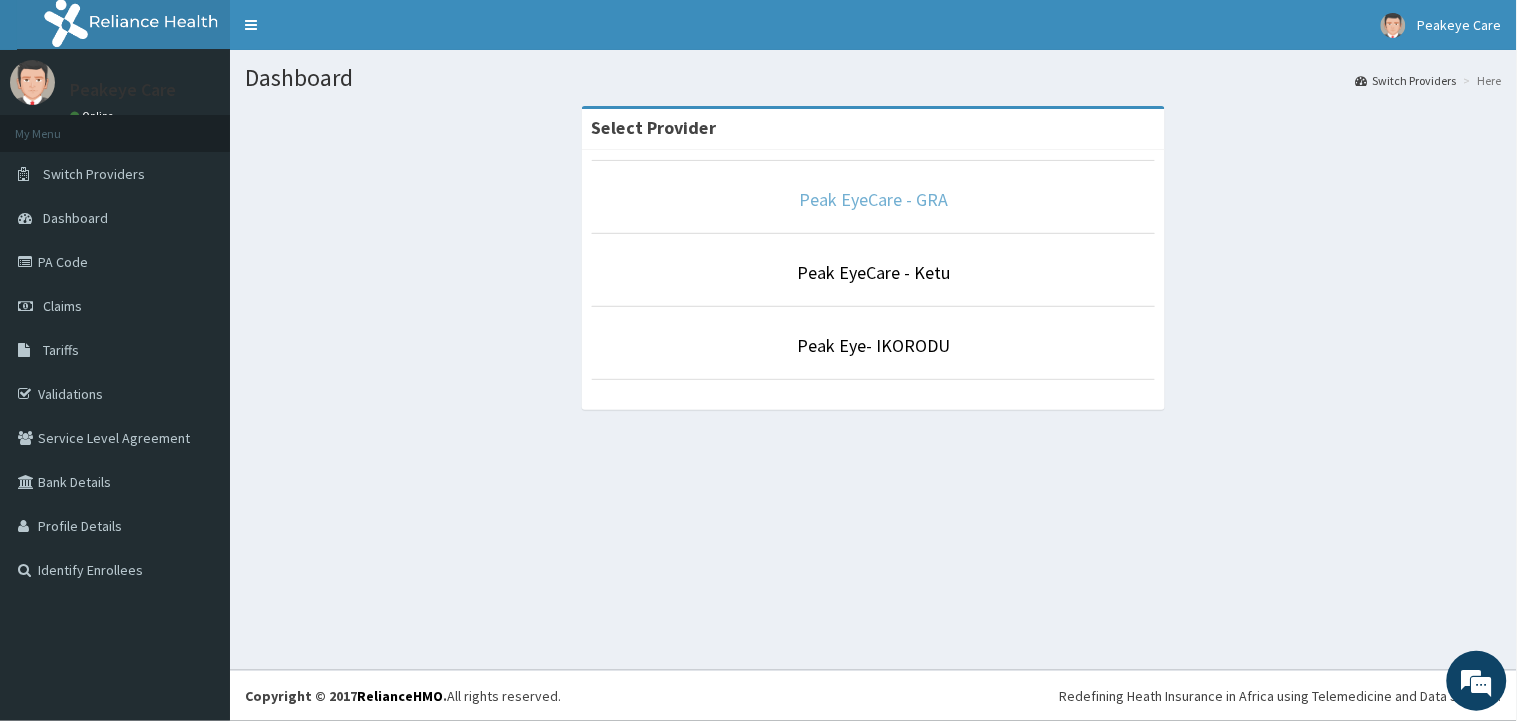 click on "Peak EyeCare - GRA" at bounding box center [873, 199] 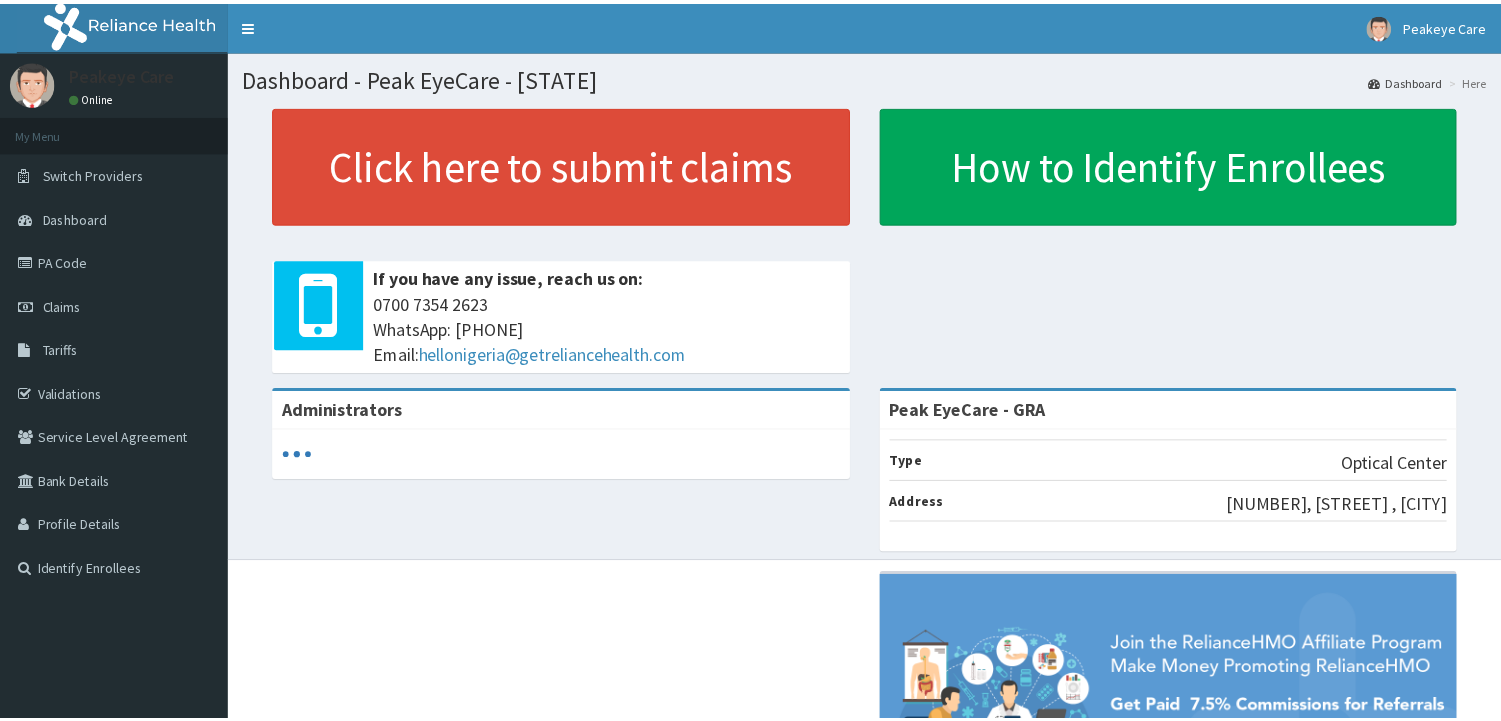 scroll, scrollTop: 0, scrollLeft: 0, axis: both 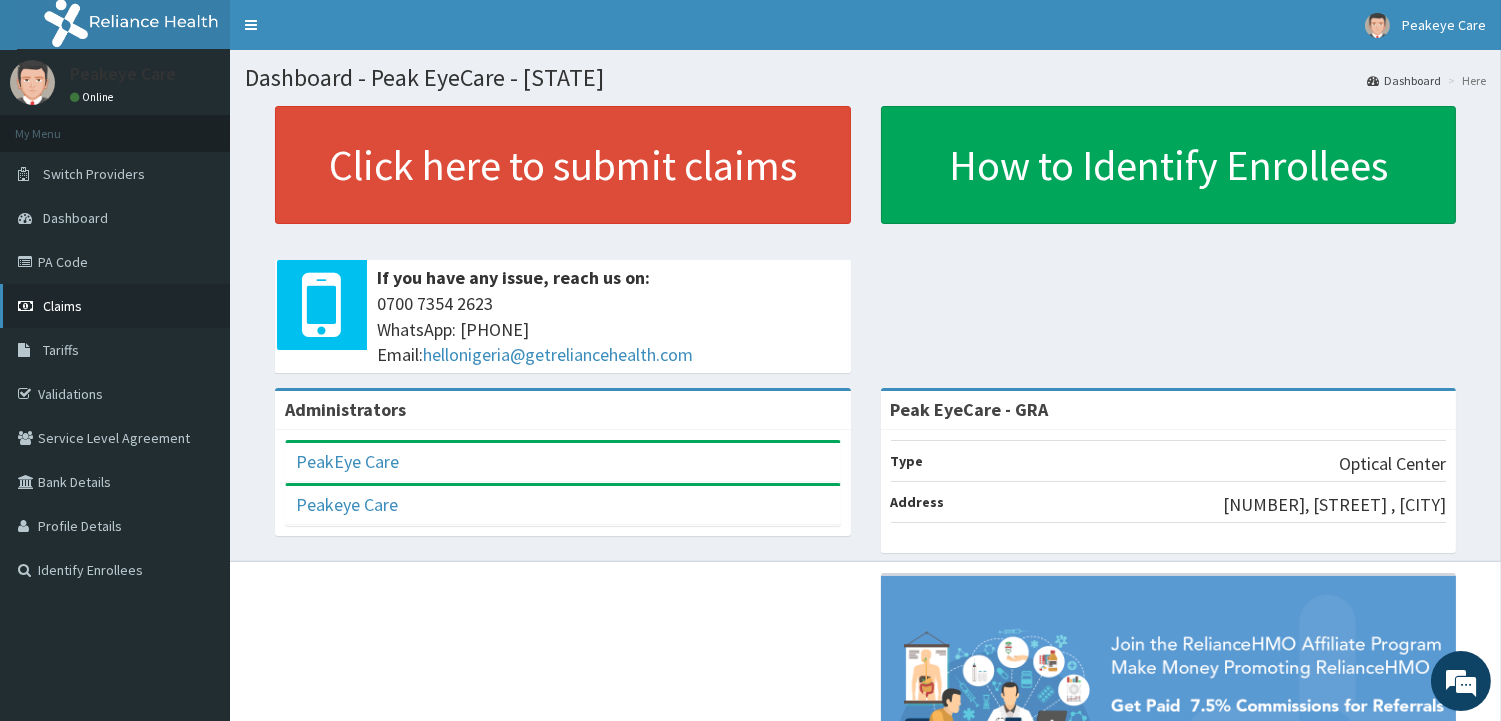 click on "Claims" at bounding box center [115, 306] 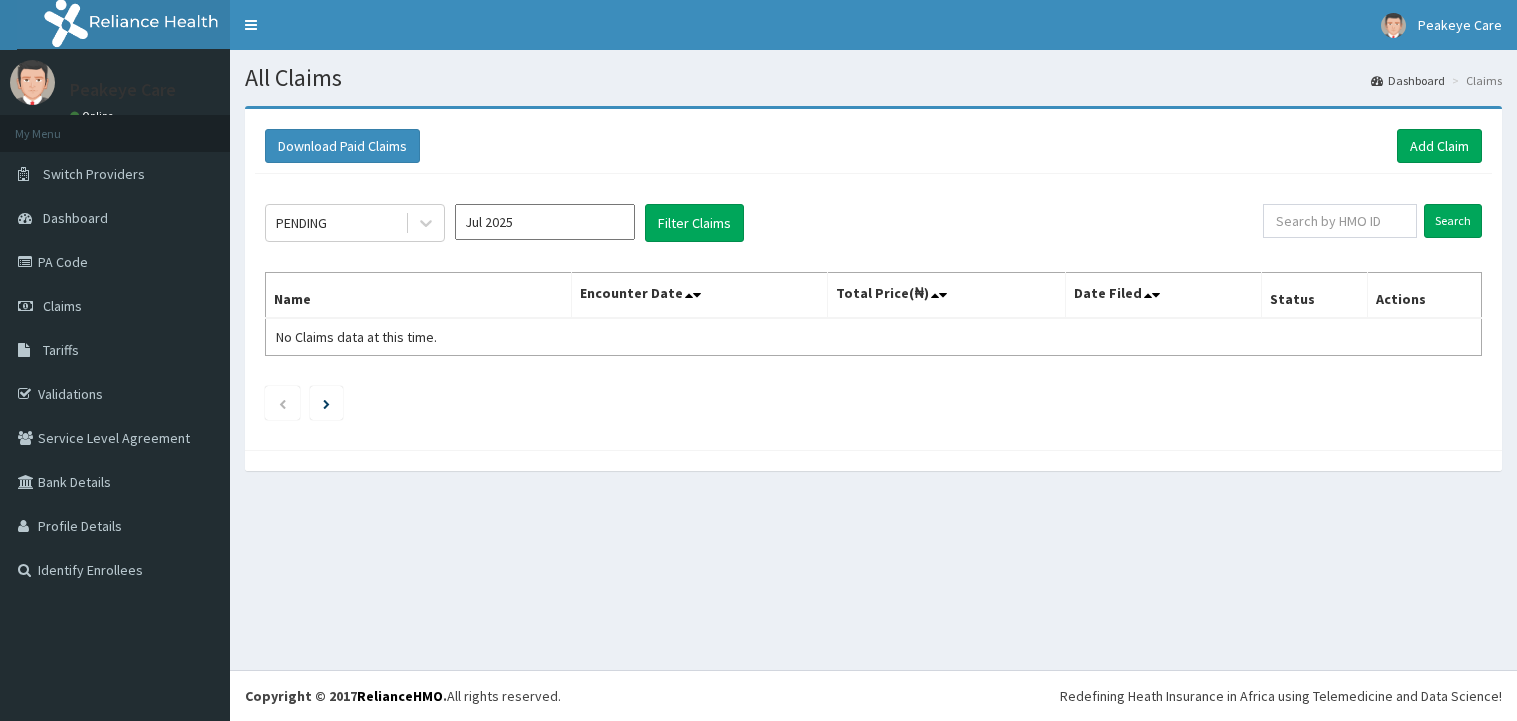 scroll, scrollTop: 0, scrollLeft: 0, axis: both 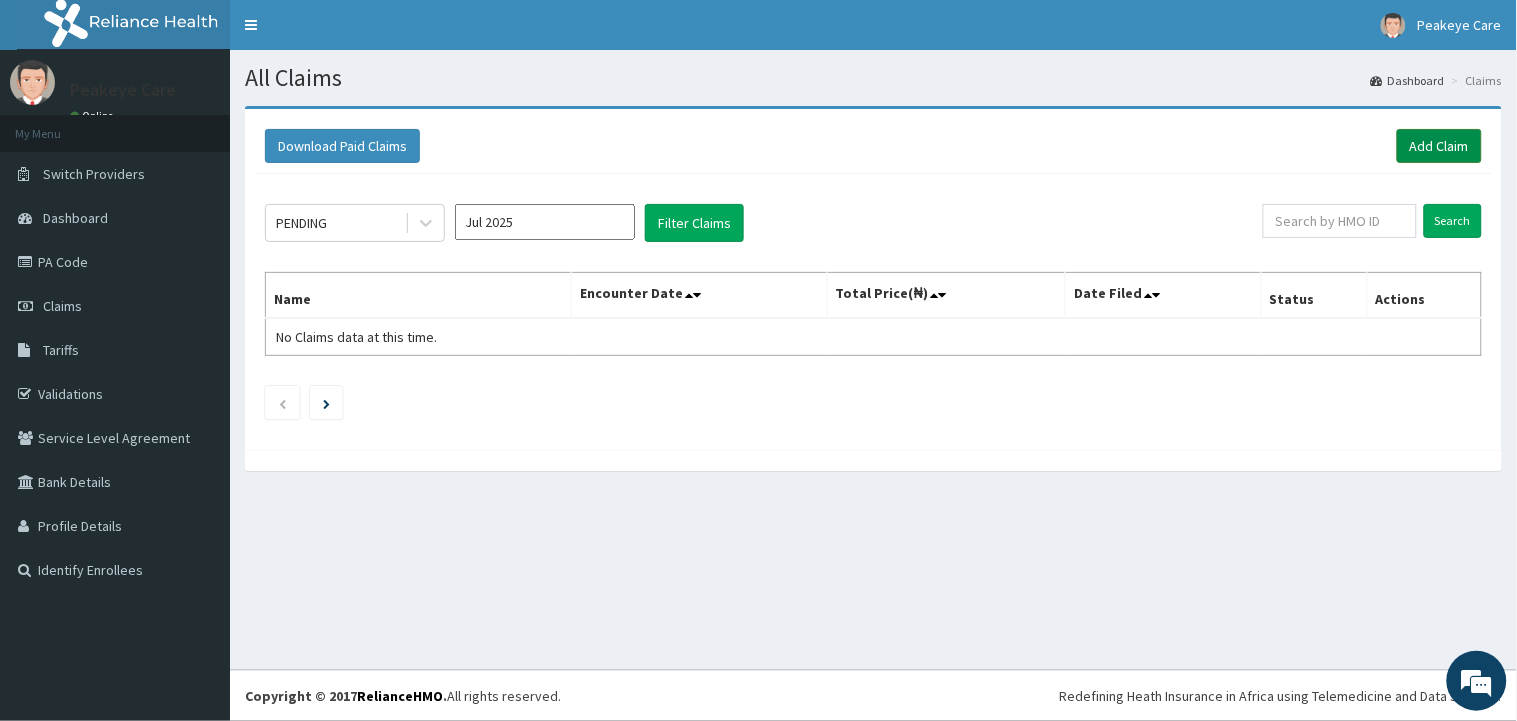 click on "Add Claim" at bounding box center [1439, 146] 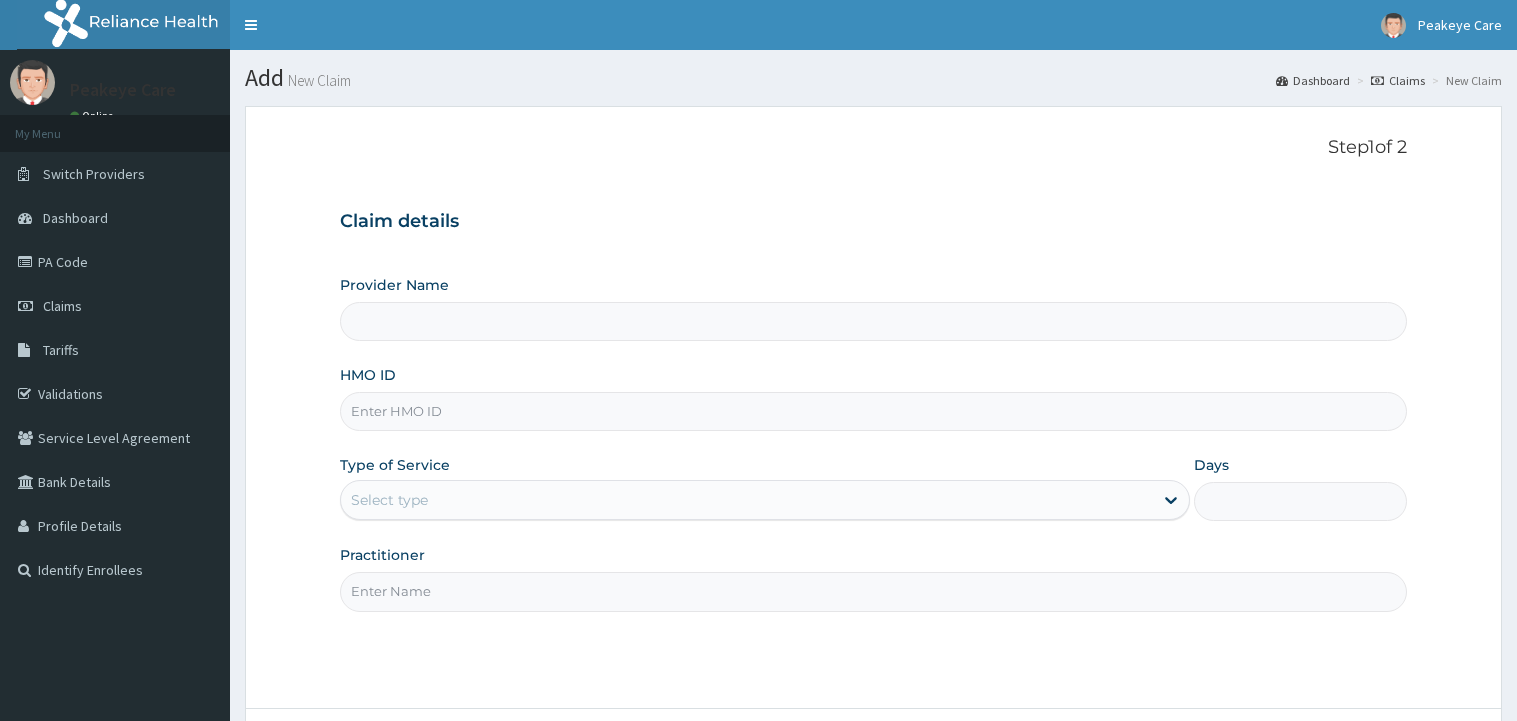 type on "Peak EyeCare - GRA" 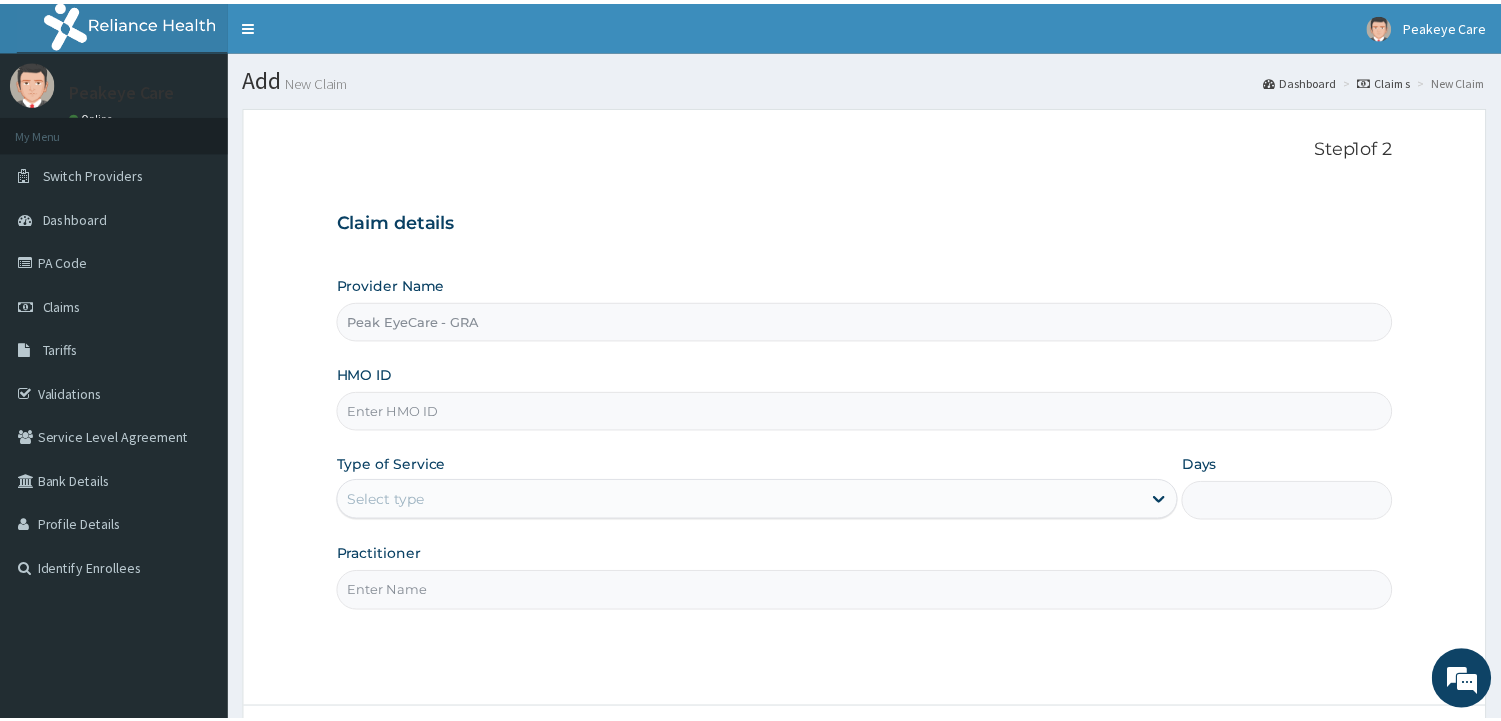 scroll, scrollTop: 0, scrollLeft: 0, axis: both 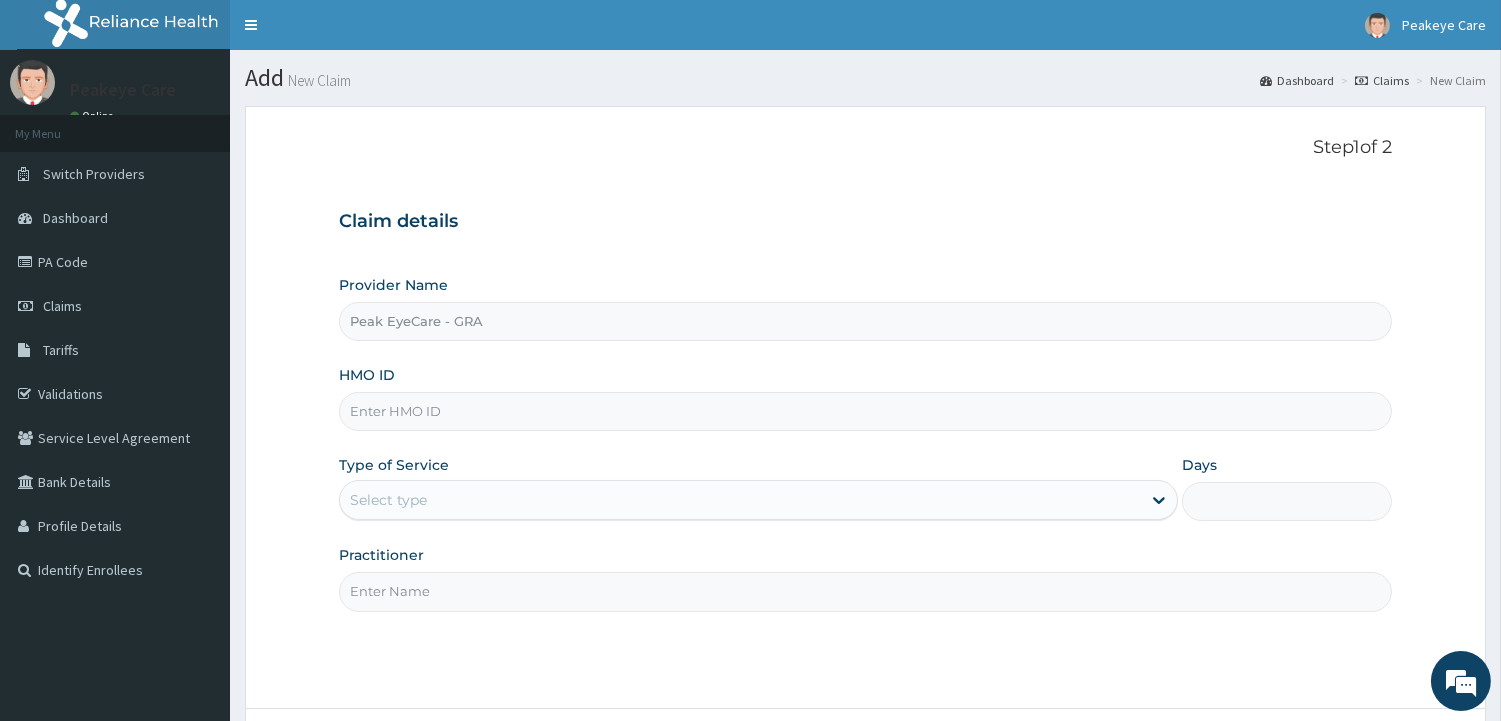 click on "HMO ID" at bounding box center [865, 411] 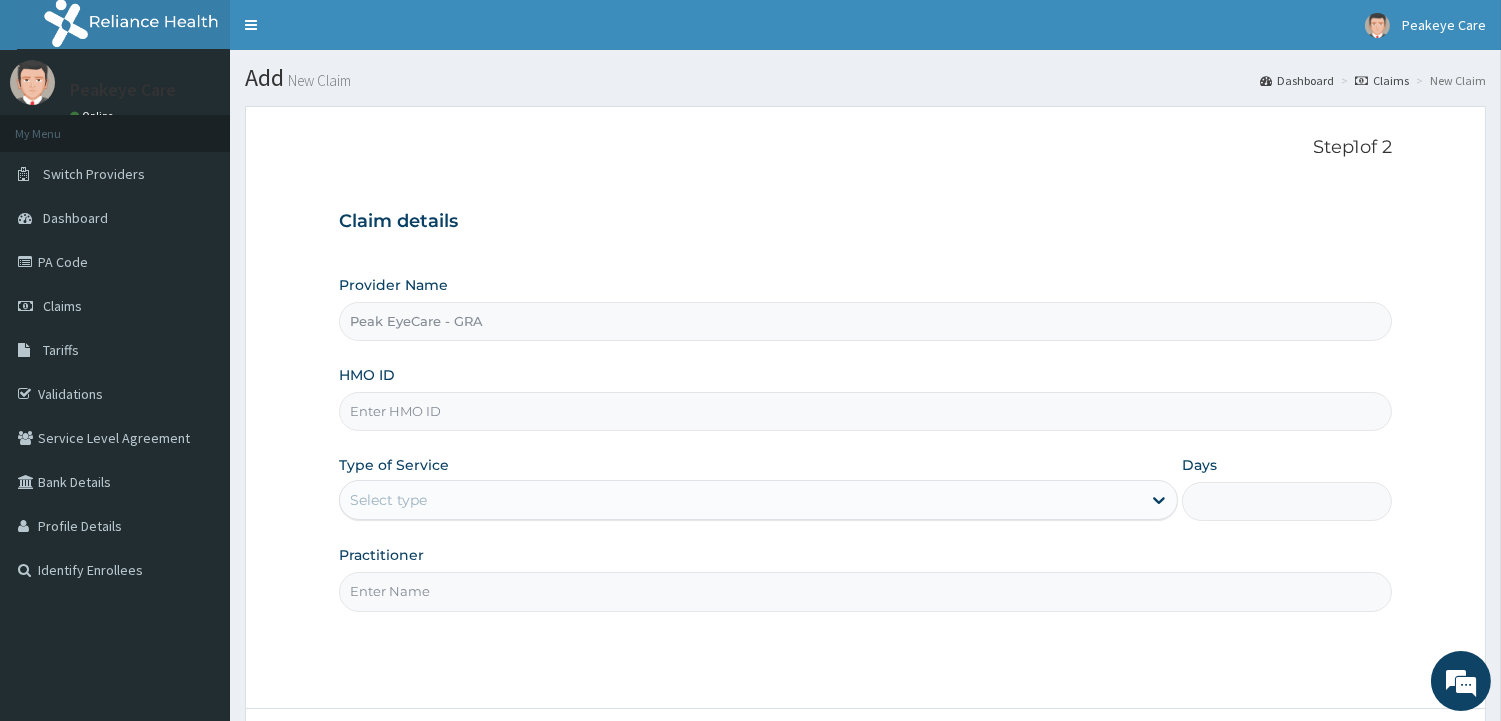 paste on "OHT/10983/A" 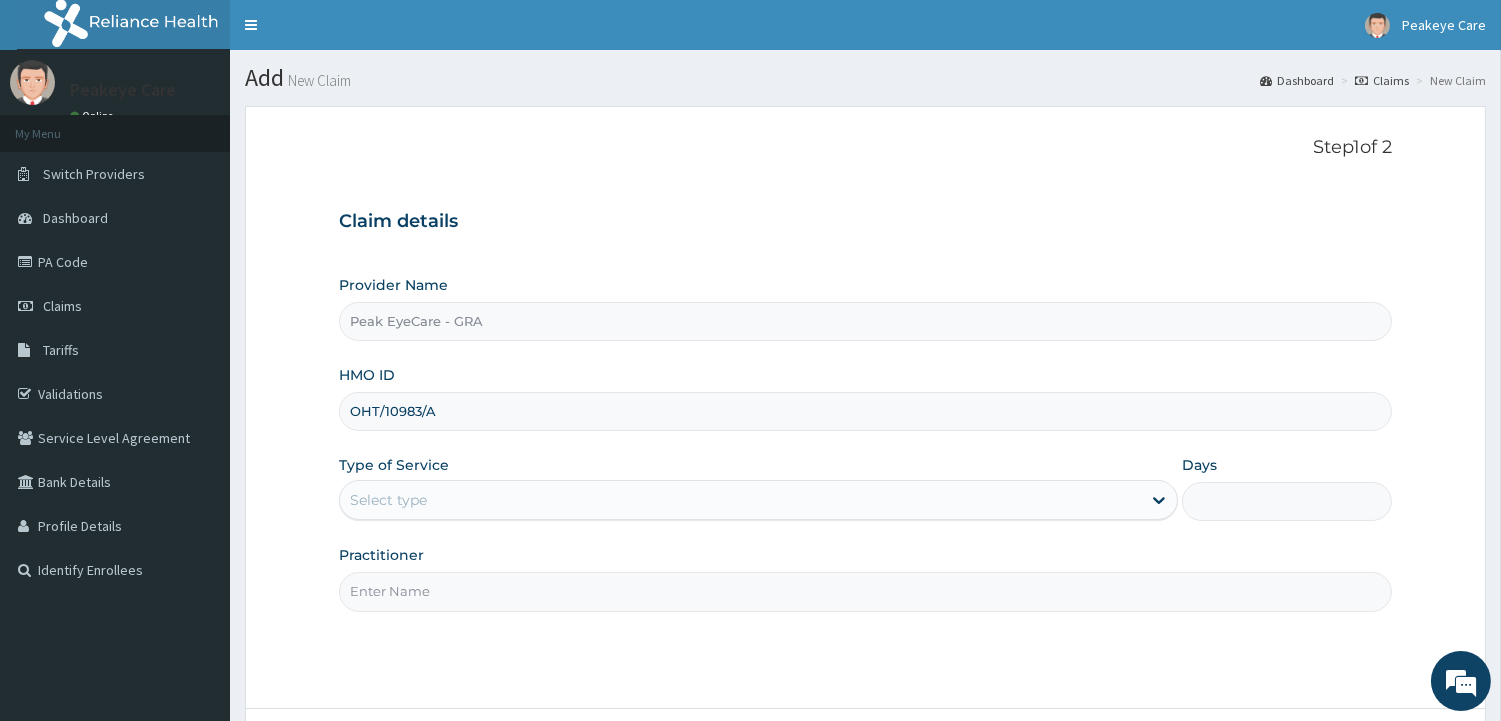 type on "OHT/10983/A" 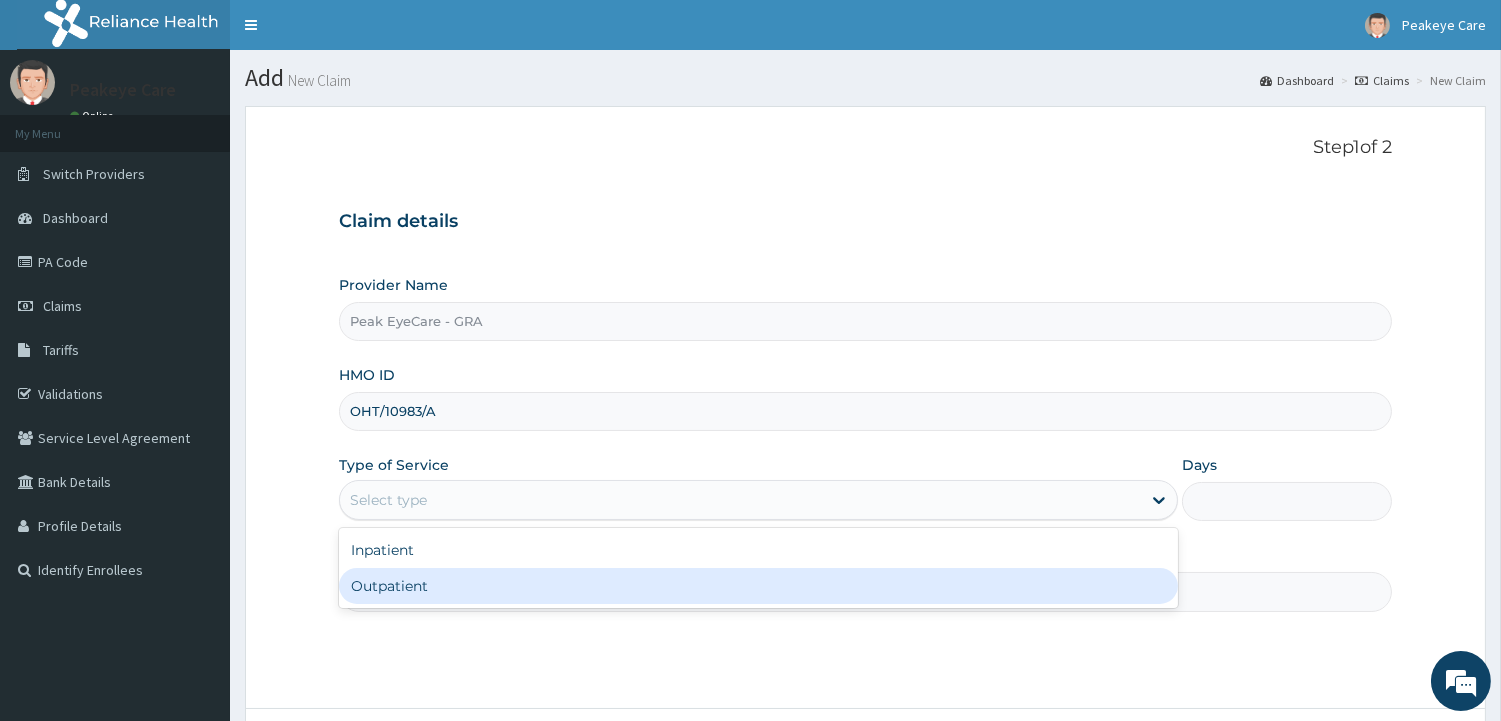 click on "Outpatient" at bounding box center [758, 586] 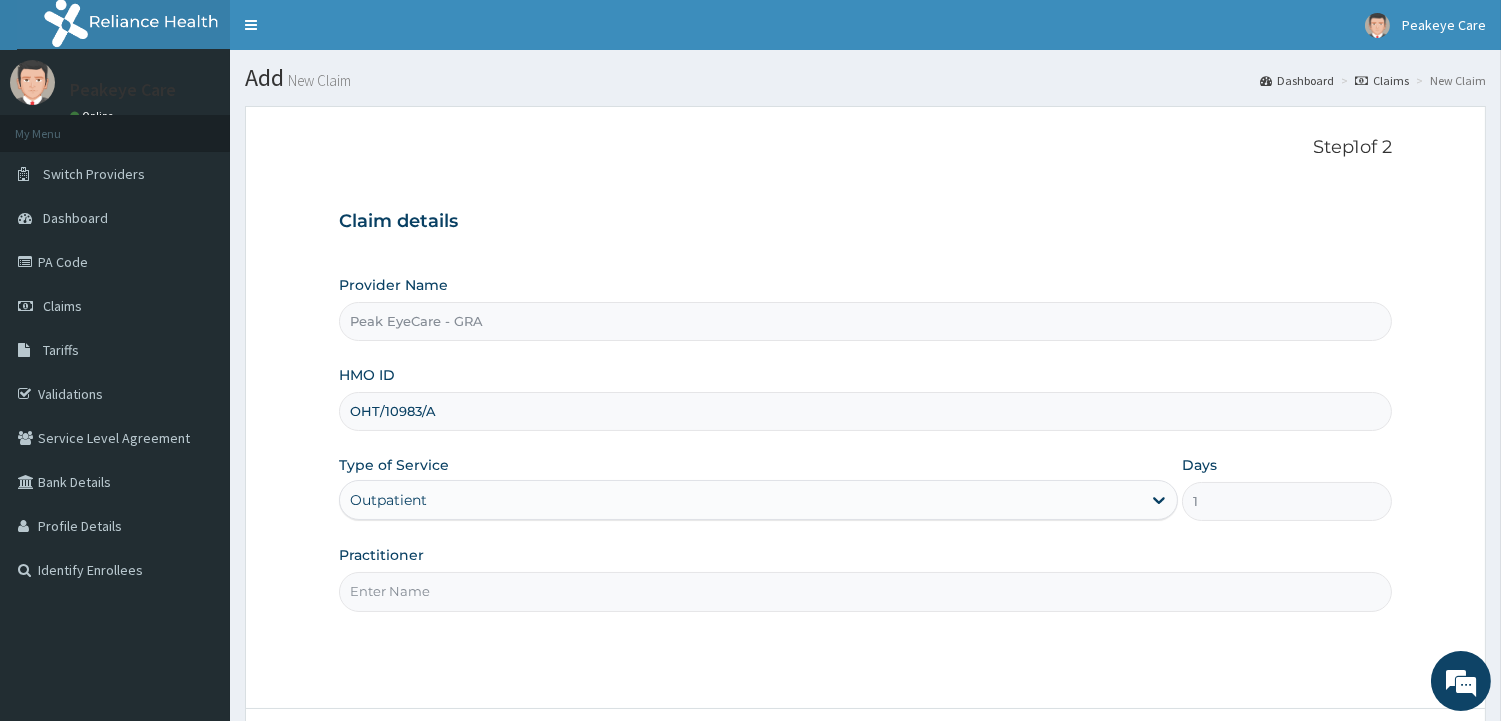 click on "Practitioner" at bounding box center (865, 591) 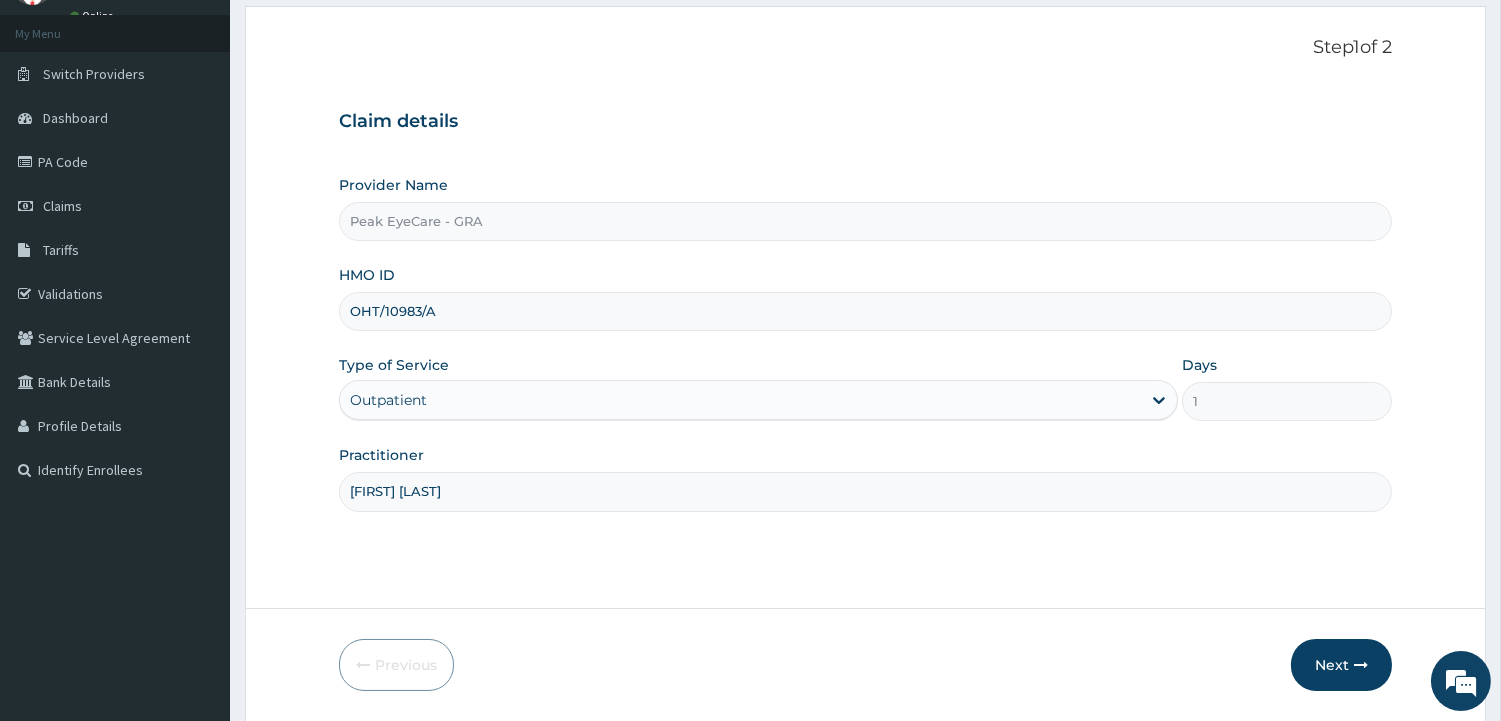scroll, scrollTop: 144, scrollLeft: 0, axis: vertical 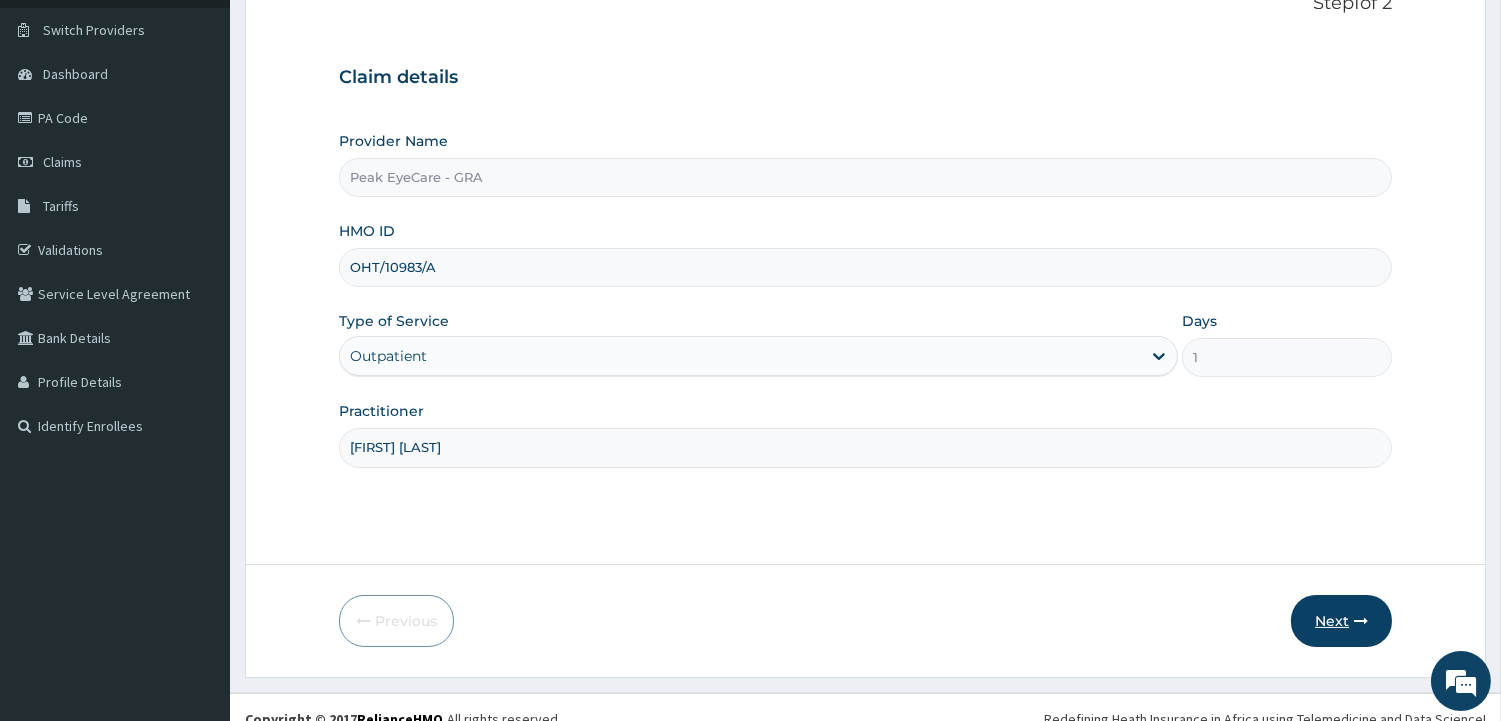 click on "Next" at bounding box center [1341, 621] 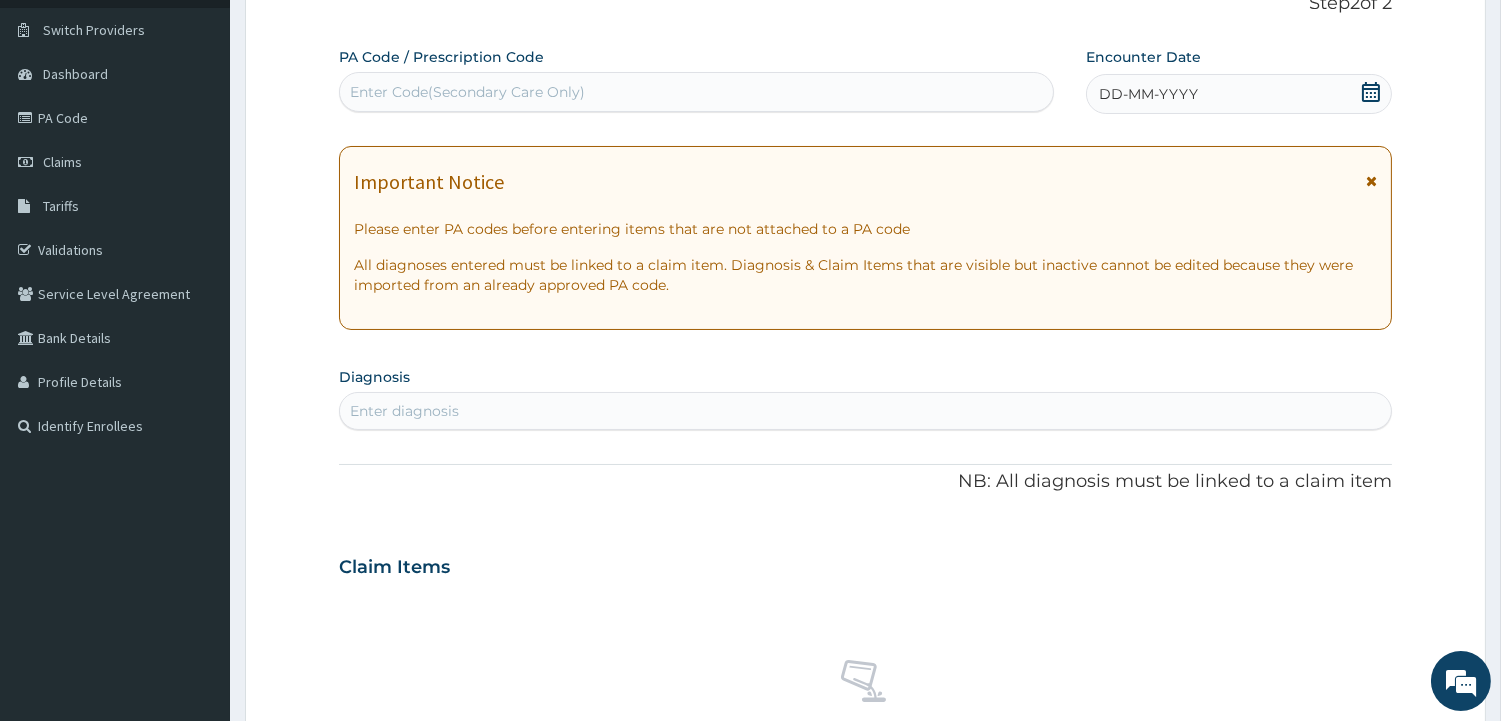 click on "Enter Code(Secondary Care Only)" at bounding box center [696, 92] 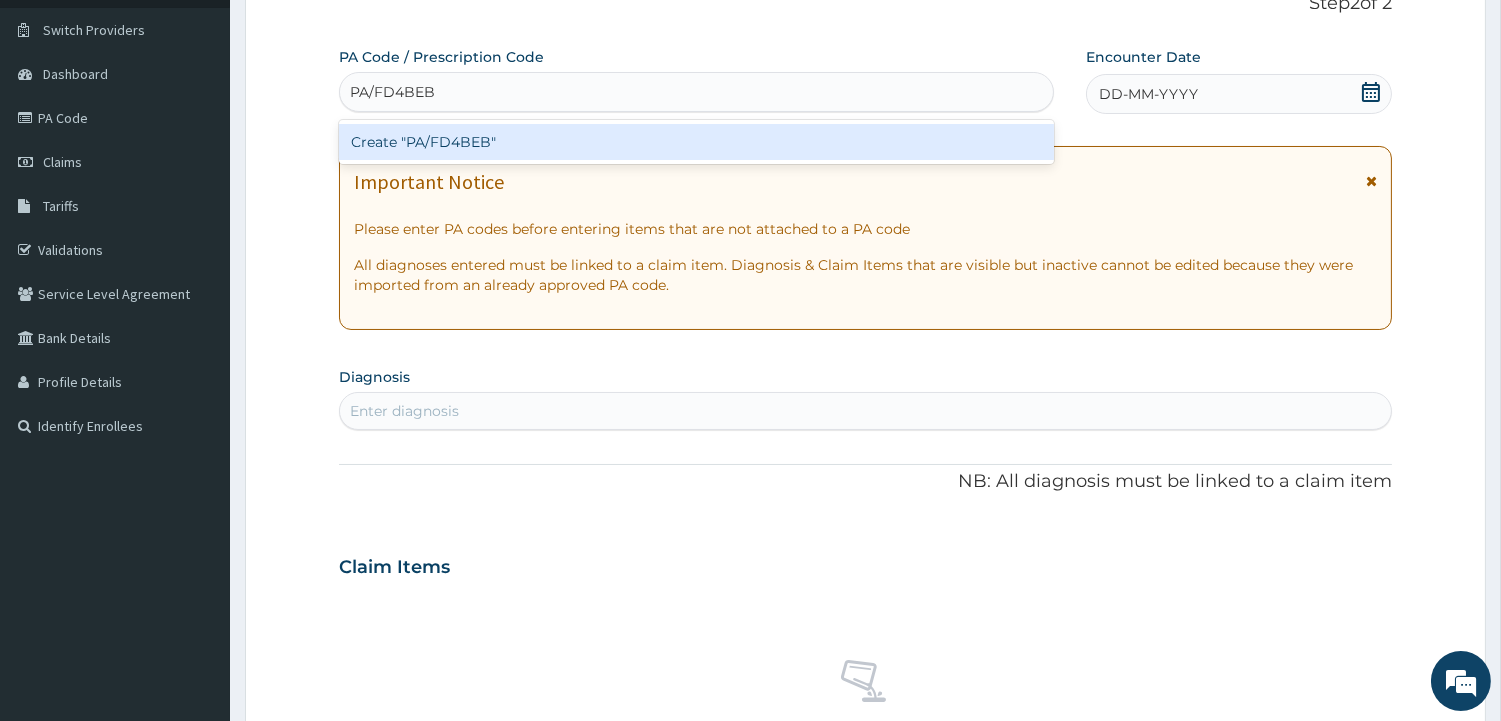 click on "Create "PA/FD4BEB"" at bounding box center (696, 142) 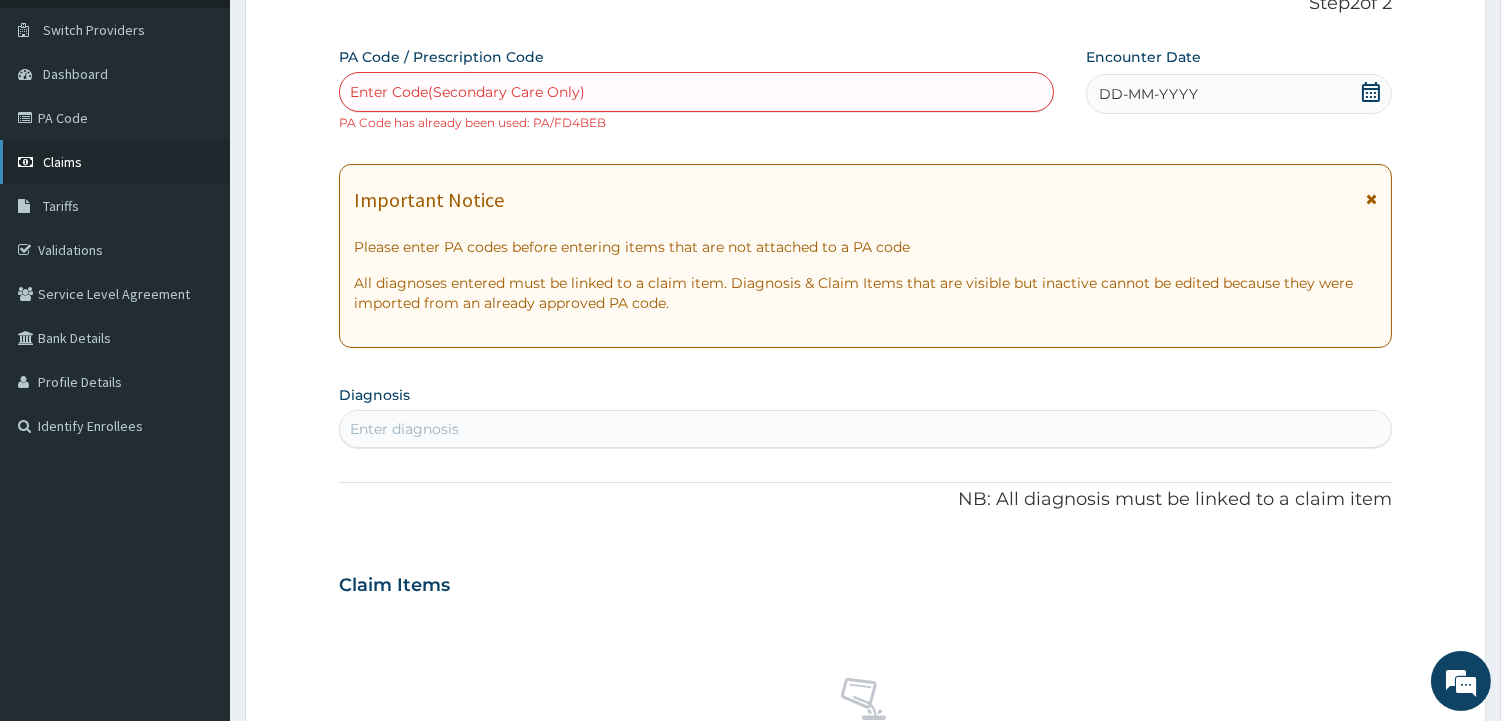 click on "Claims" at bounding box center [62, 162] 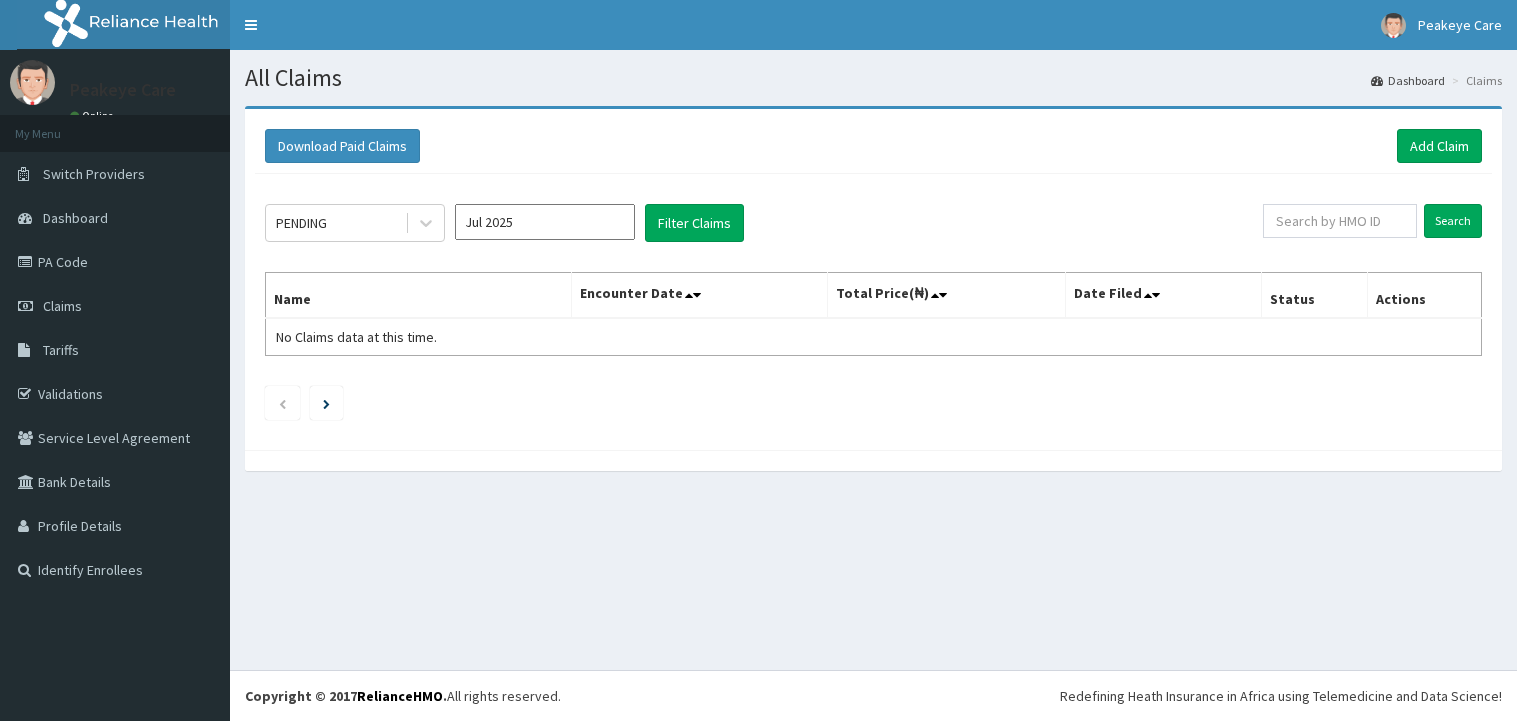 scroll, scrollTop: 0, scrollLeft: 0, axis: both 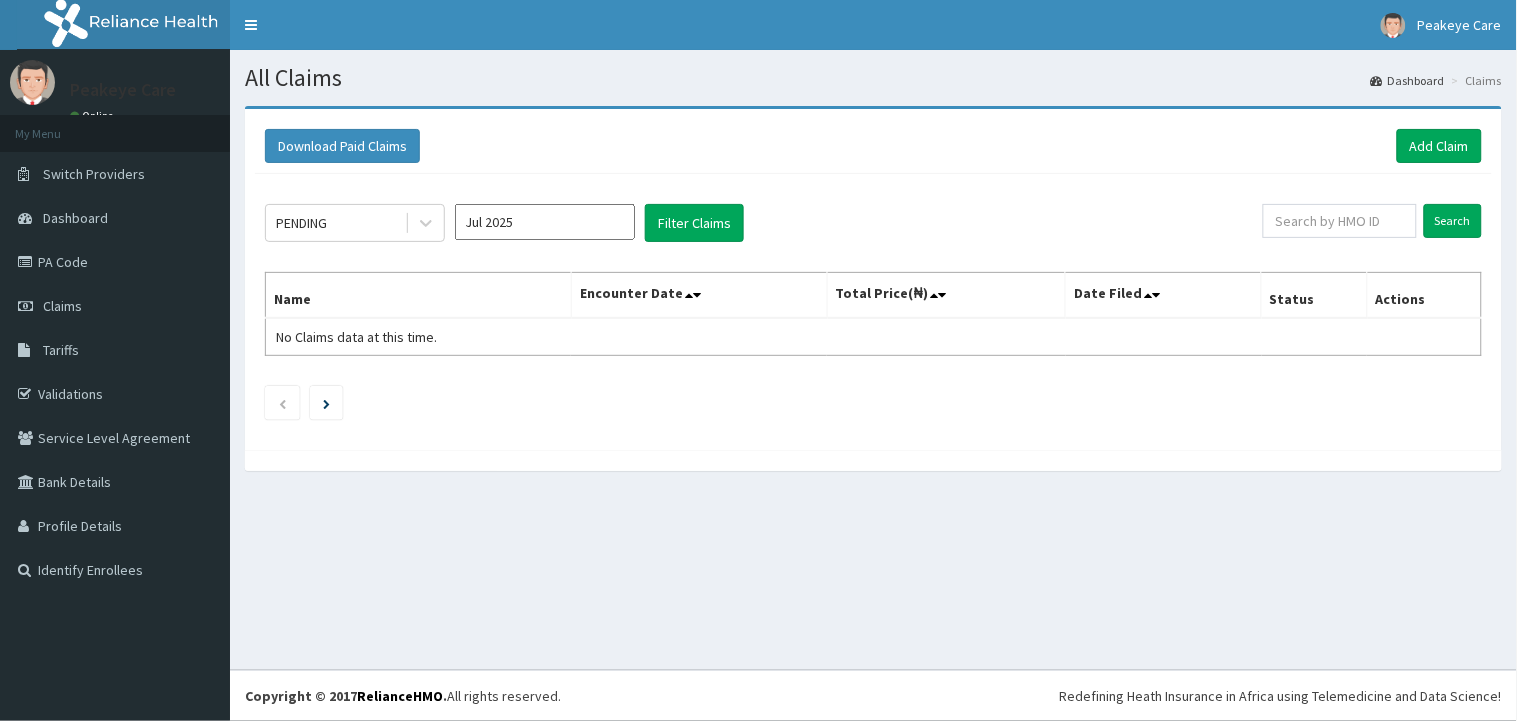 click 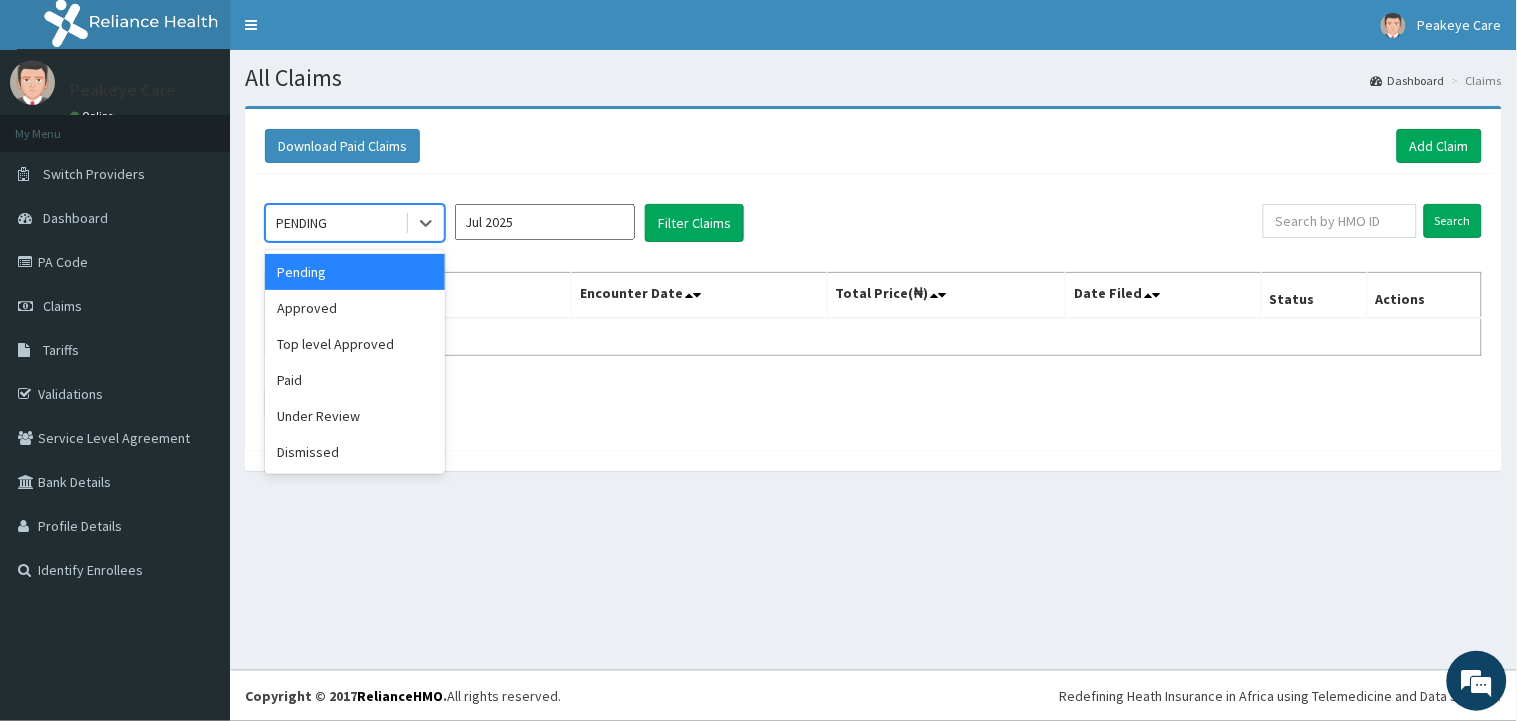 click on "option Pending focused, 1 of 6. 6 results available. Use Up and Down to choose options, press Enter to select the currently focused option, press Escape to exit the menu, press Tab to select the option and exit the menu. PENDING Pending Approved Top level Approved Paid Under Review Dismissed Jul 2025 Filter Claims Search Name Encounter Date Total Price(₦) Date Filed Status Actions No Claims data at this time." 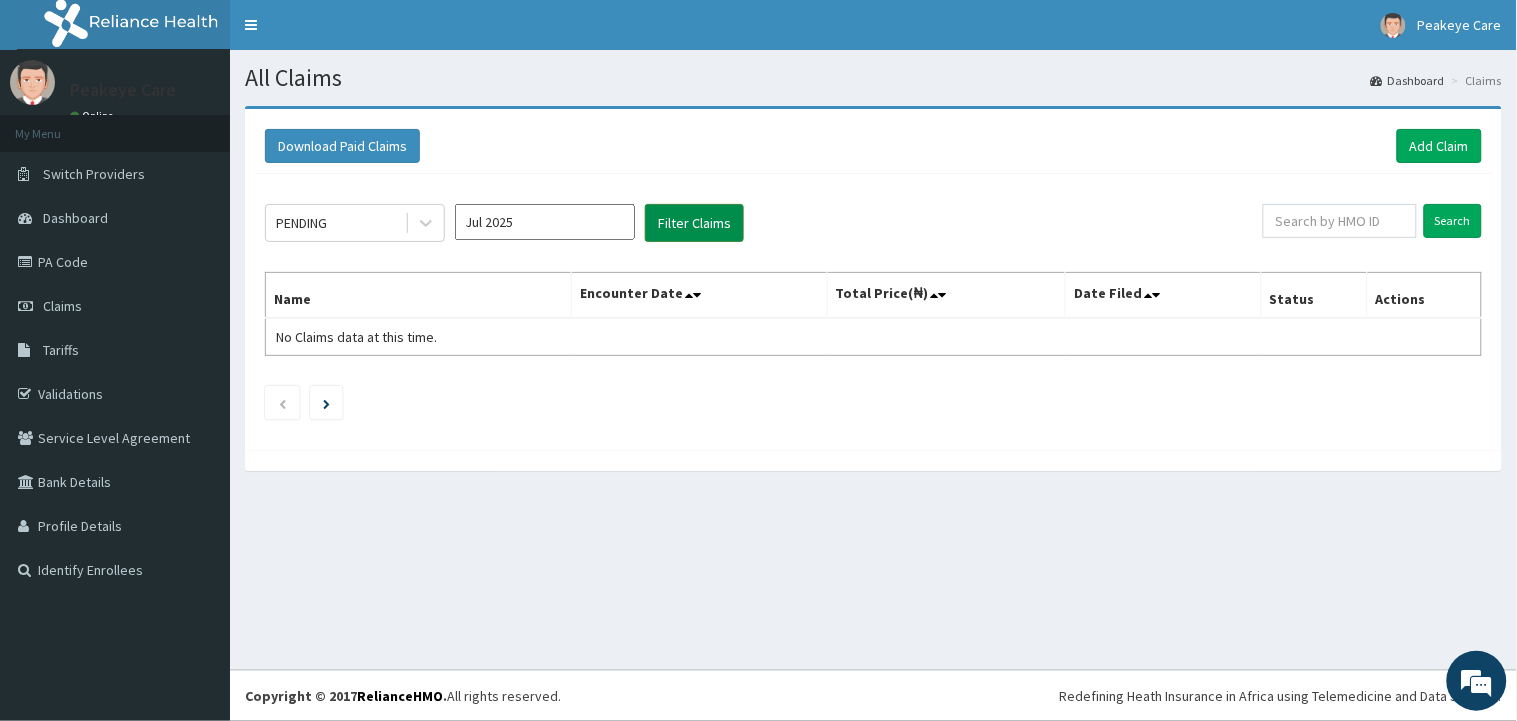 click on "Filter Claims" at bounding box center [694, 223] 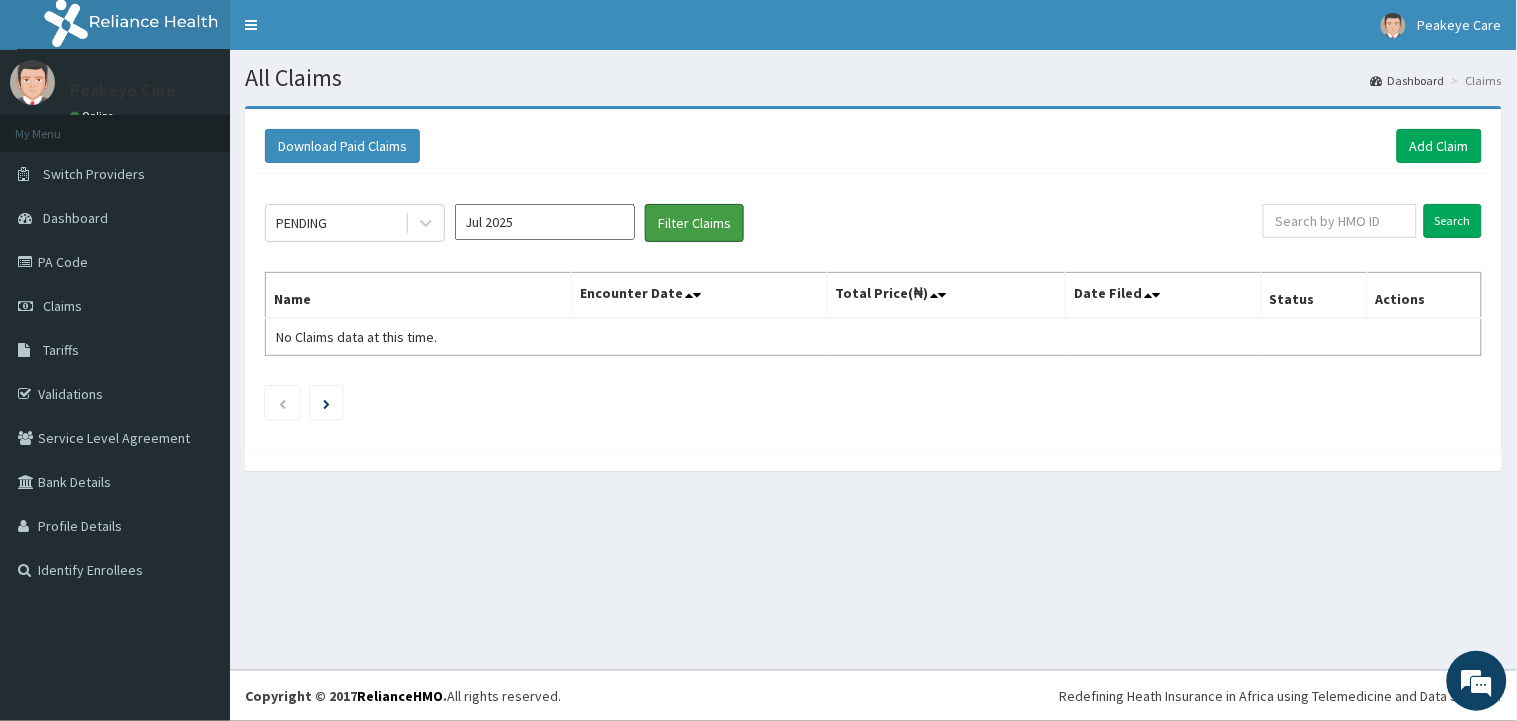 scroll, scrollTop: 0, scrollLeft: 0, axis: both 